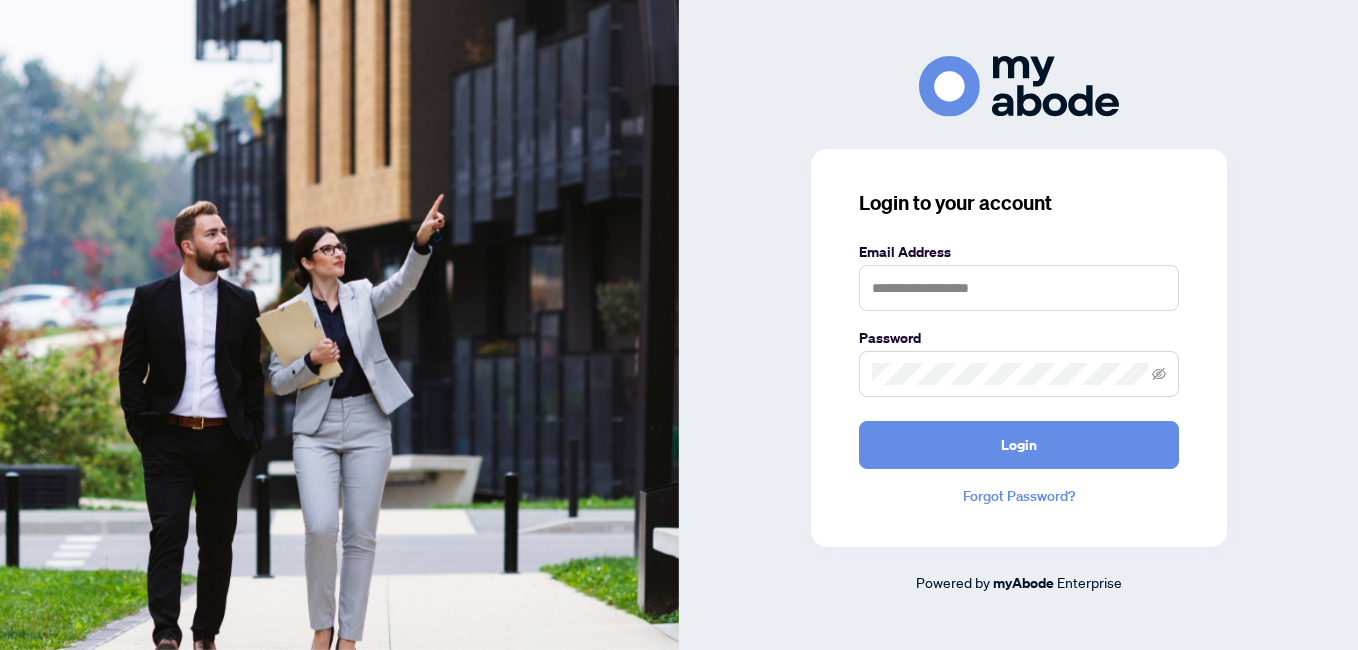 scroll, scrollTop: 0, scrollLeft: 0, axis: both 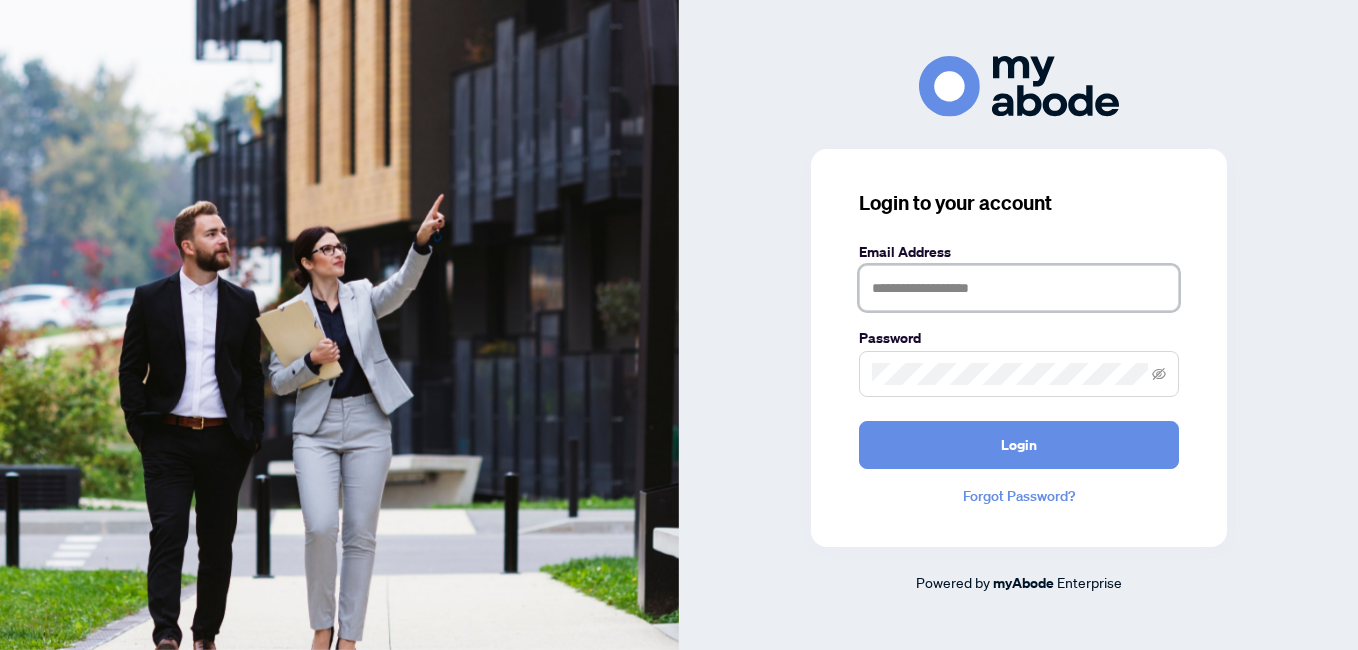 click at bounding box center (1019, 288) 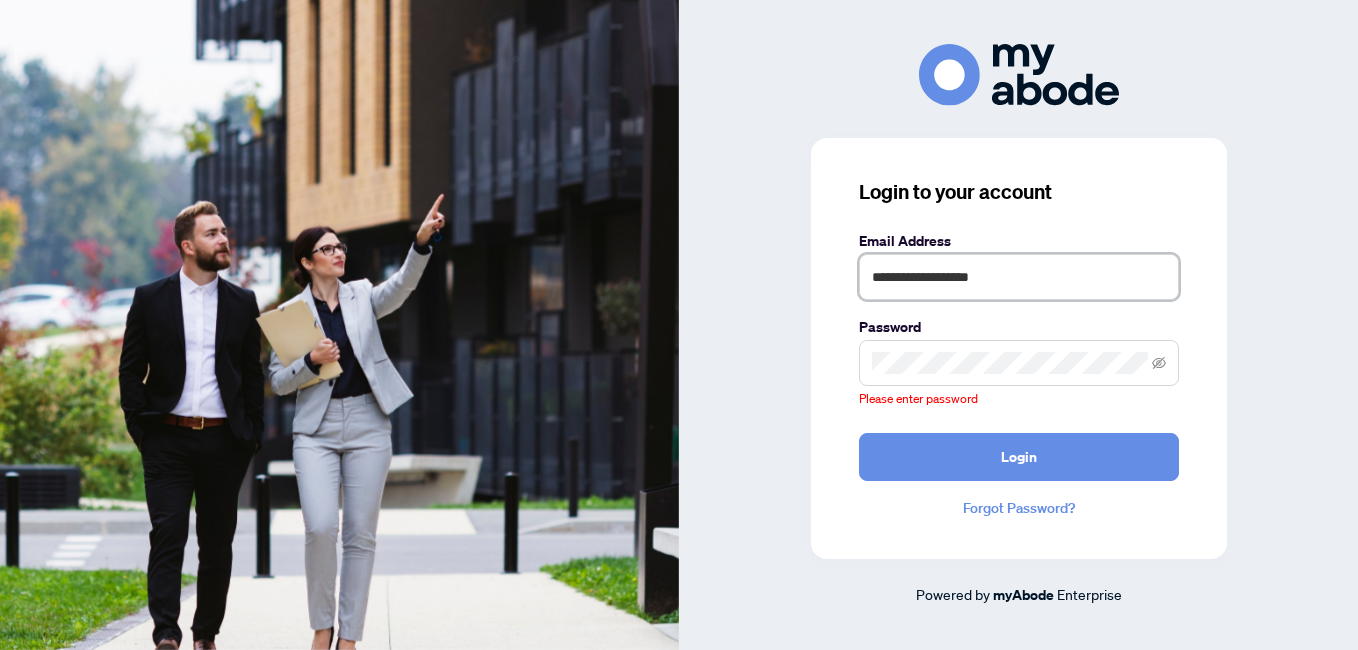 click on "**********" at bounding box center [1019, 277] 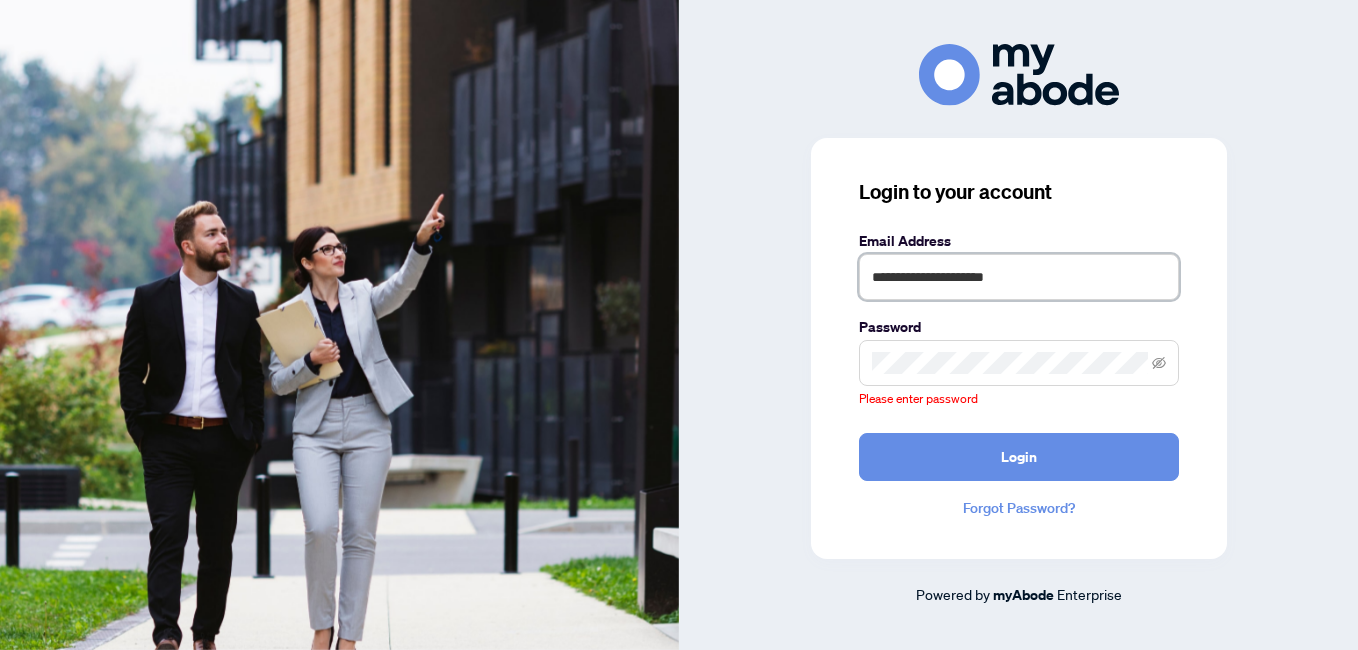 type on "**********" 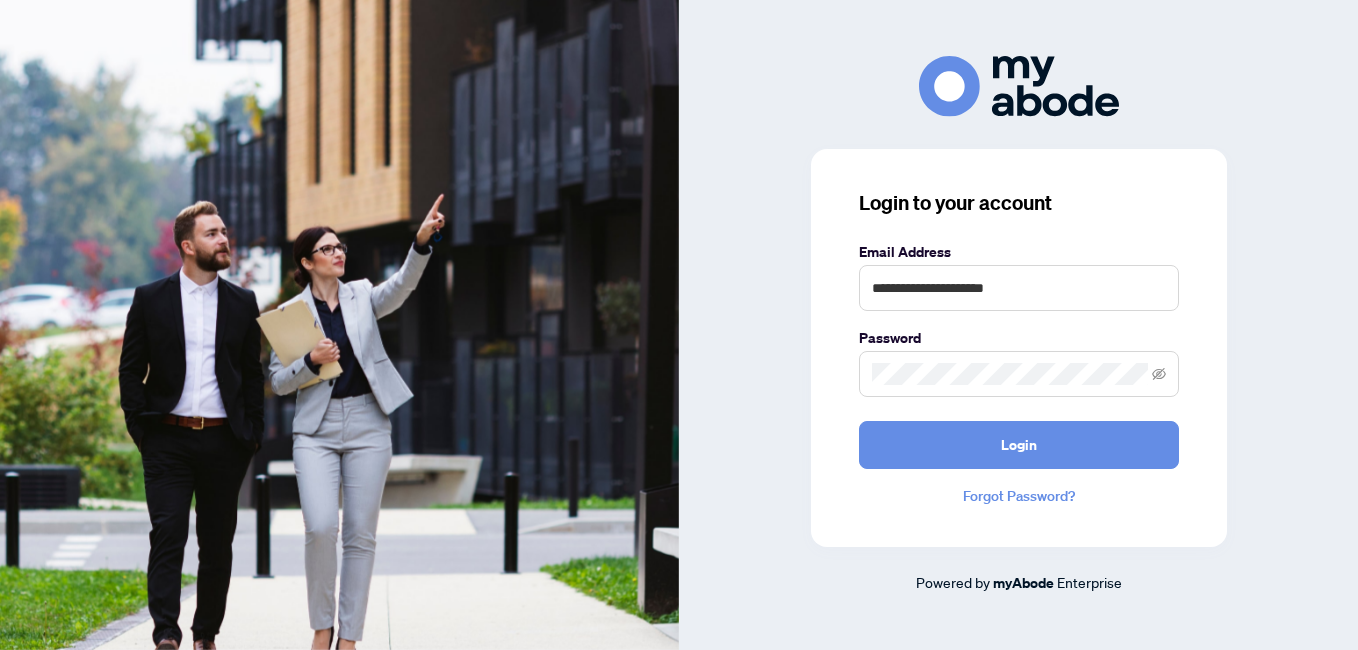 click at bounding box center (1019, 374) 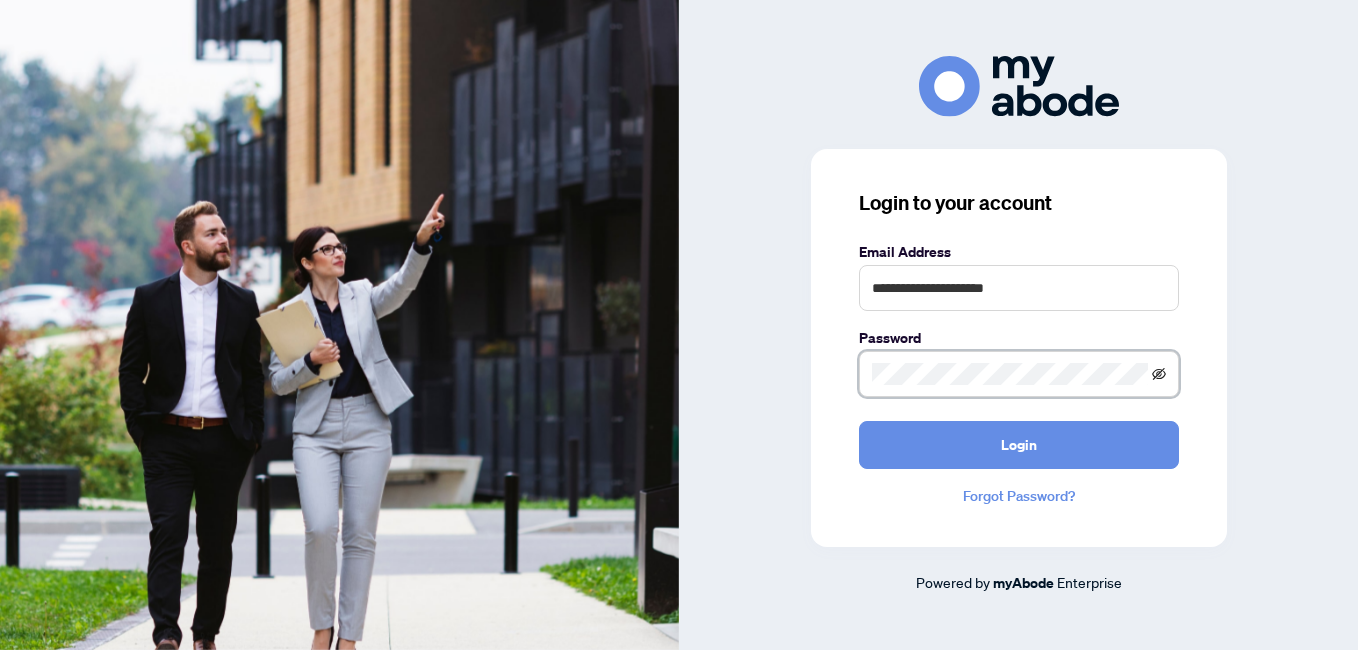 click 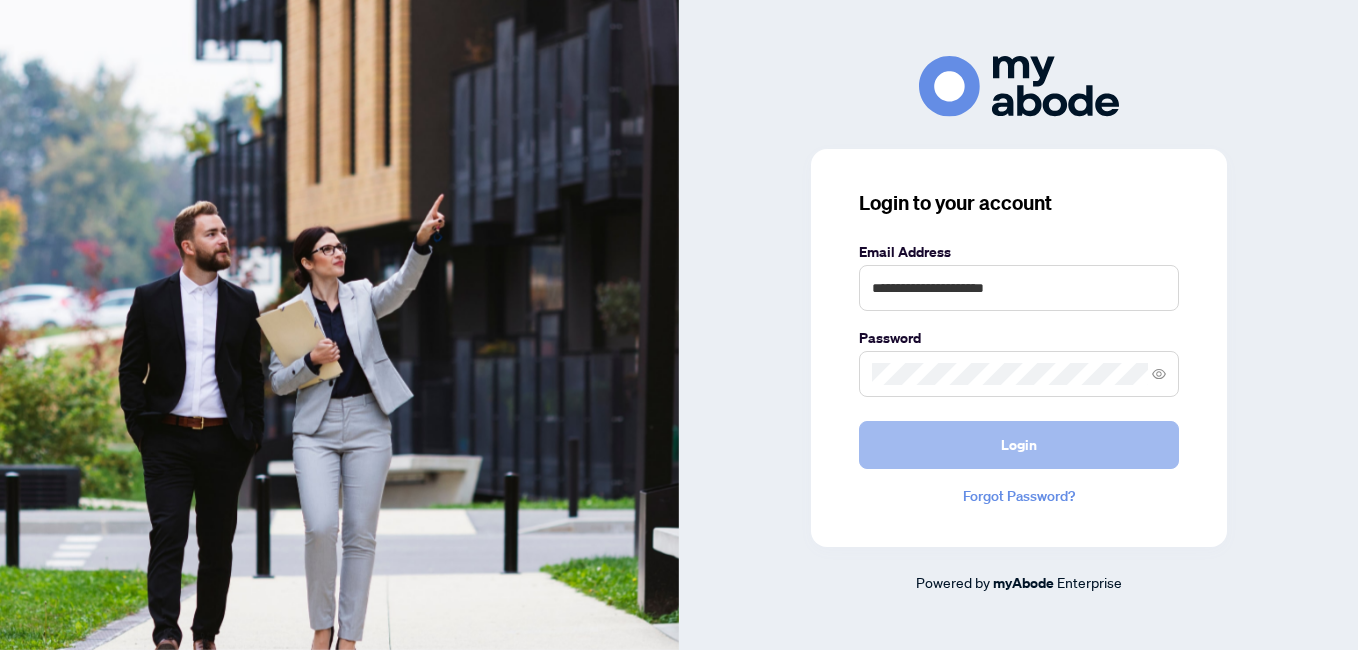click on "Login" at bounding box center [1019, 445] 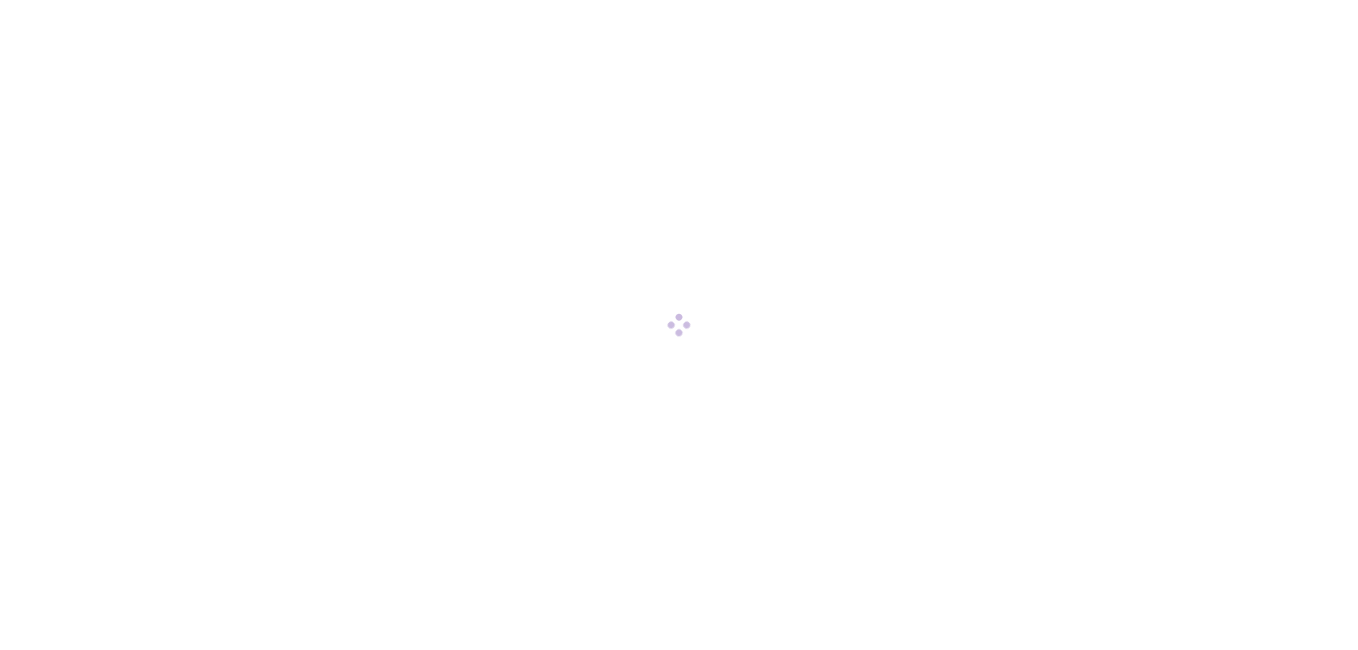 scroll, scrollTop: 0, scrollLeft: 0, axis: both 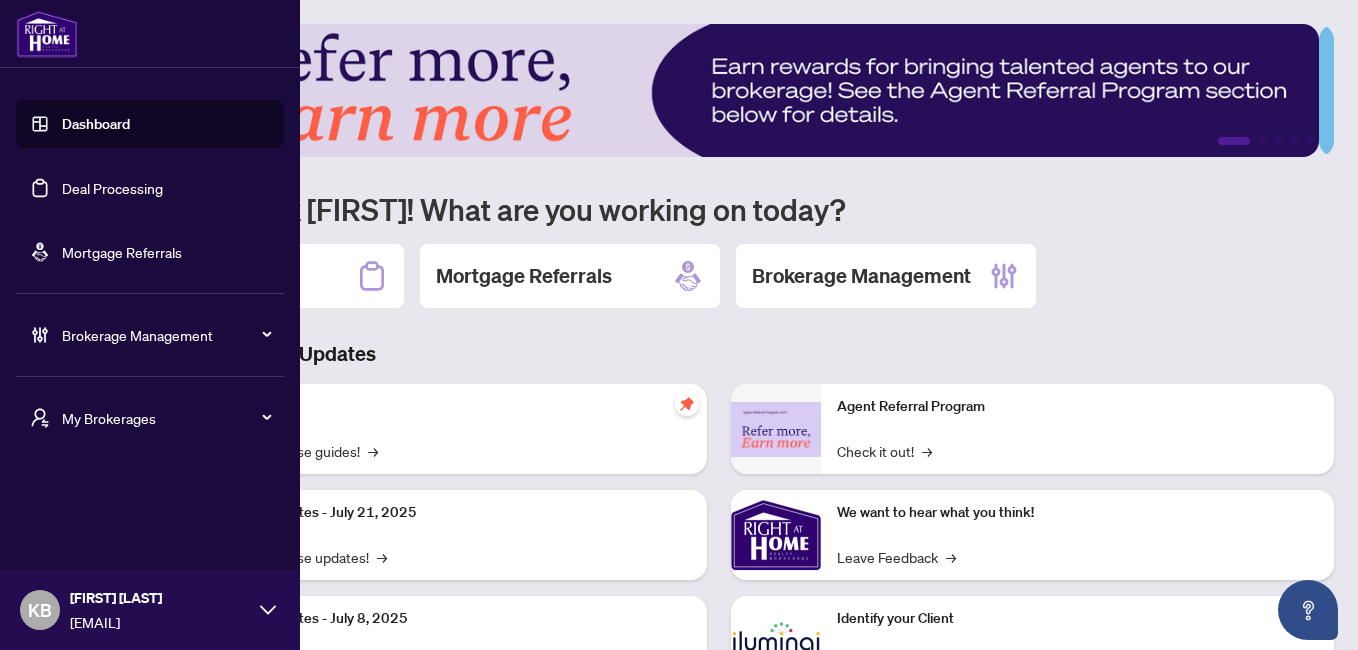 click on "Deal Processing" at bounding box center (112, 188) 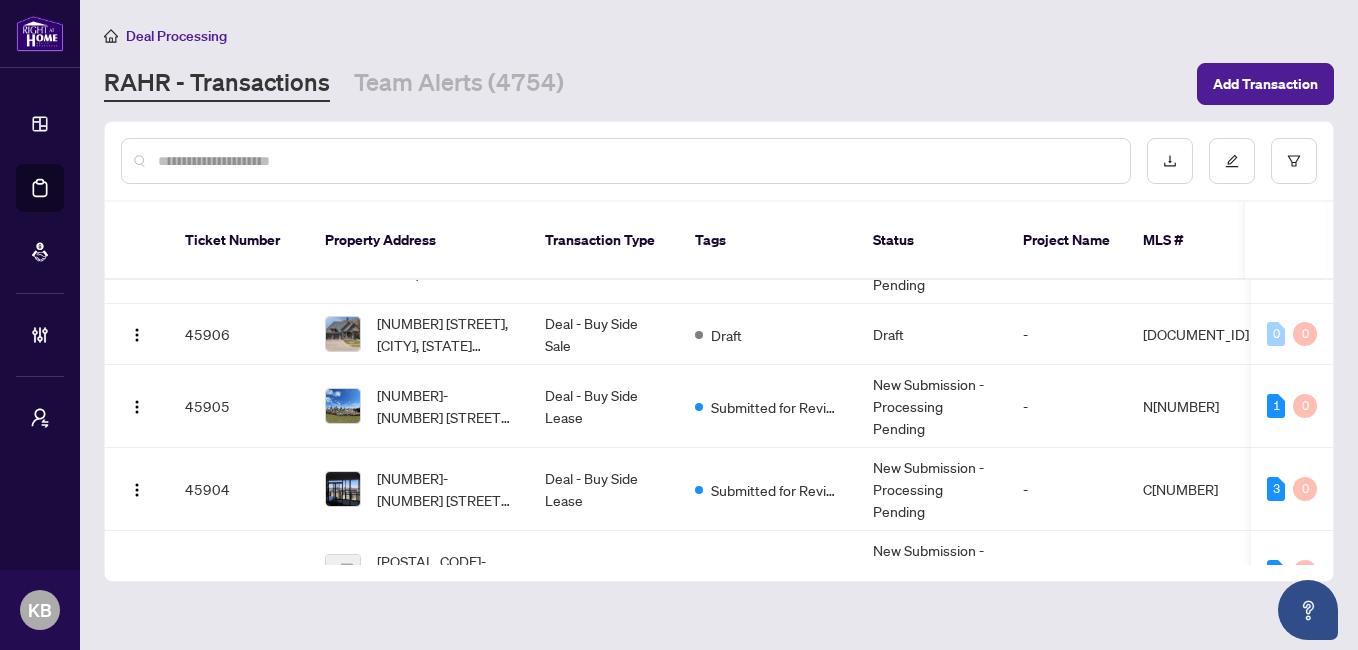 scroll, scrollTop: 722, scrollLeft: 0, axis: vertical 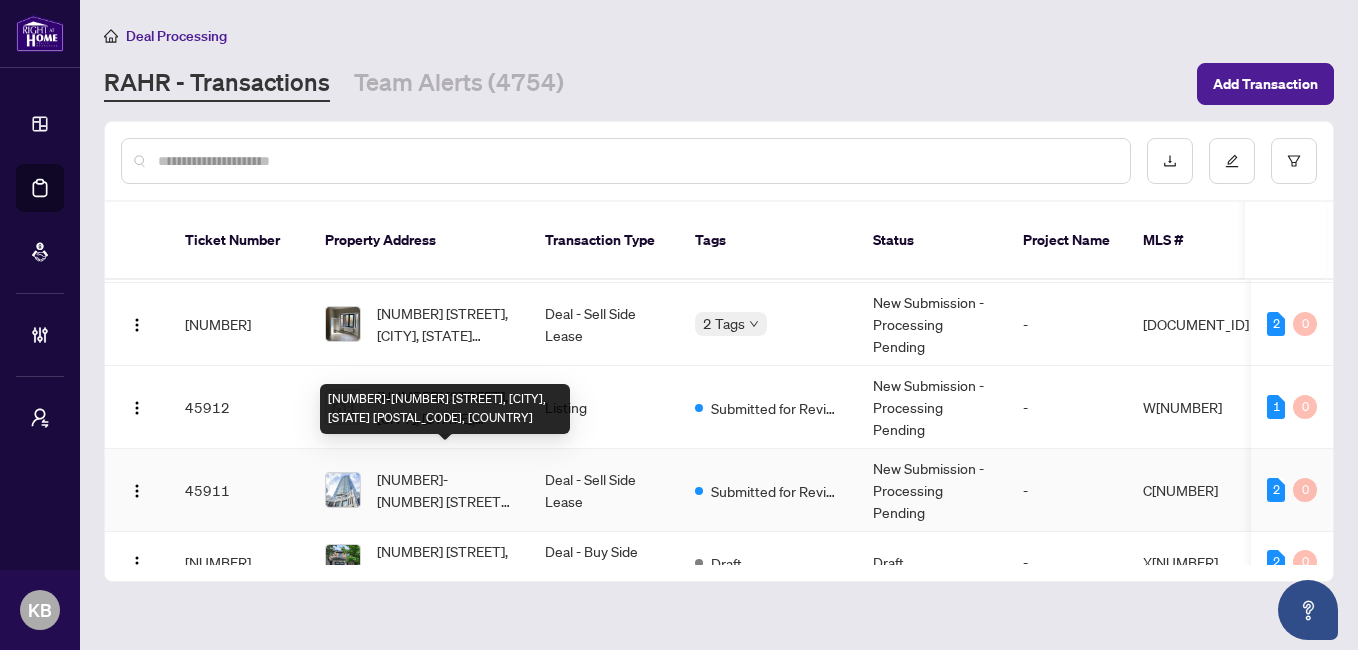 click on "[NUMBER]-[NUMBER] [STREET], [CITY], [STATE] [POSTAL_CODE], [COUNTRY]" at bounding box center [445, 490] 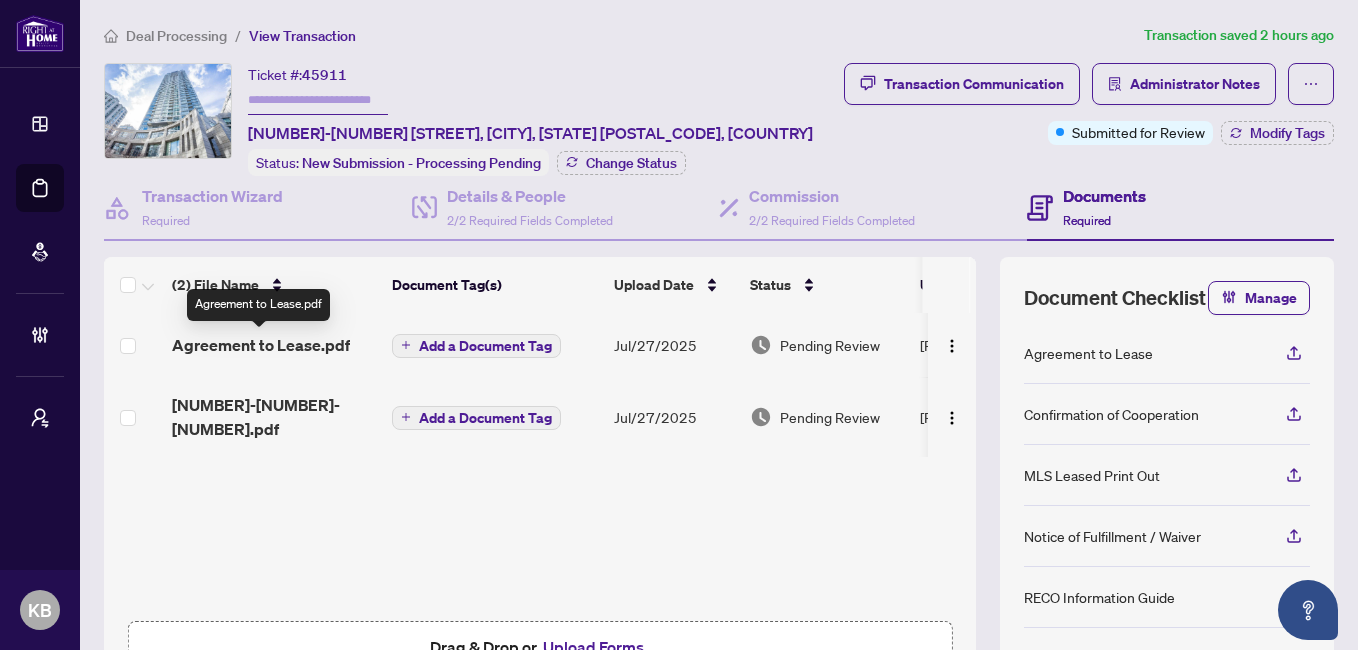 click on "Agreement to Lease.pdf" at bounding box center (261, 345) 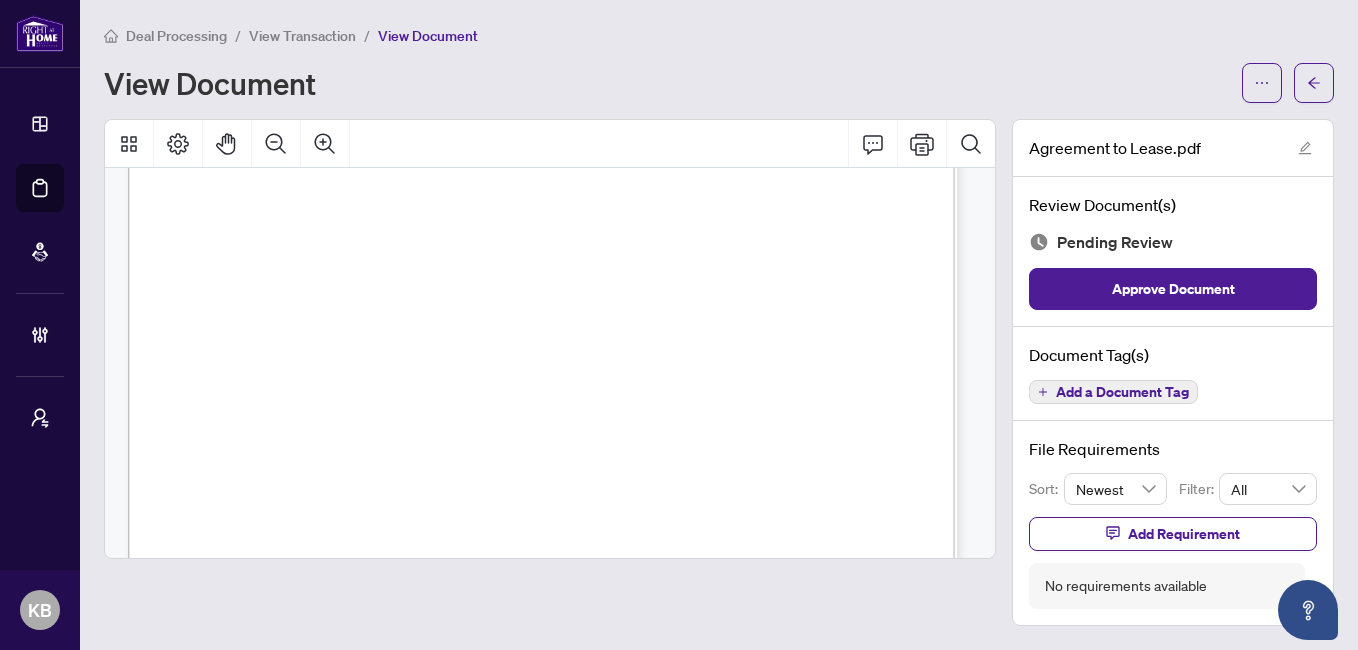 scroll, scrollTop: 0, scrollLeft: 0, axis: both 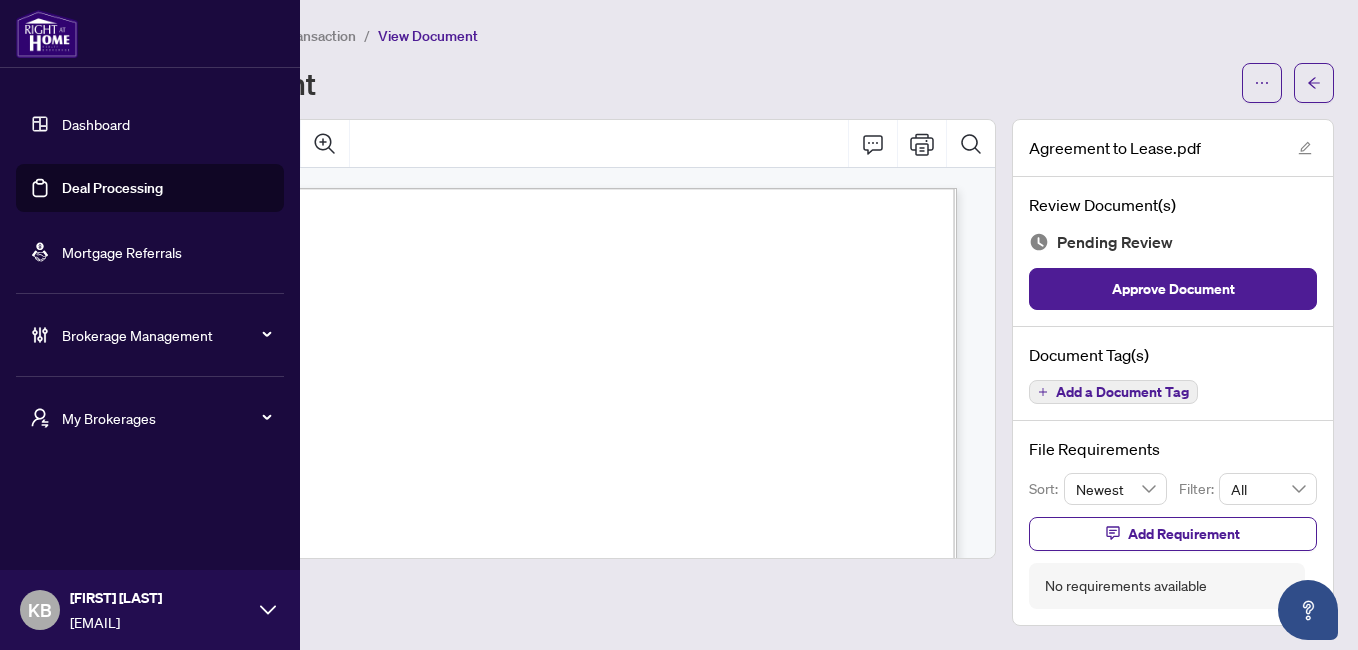 click on "Deal Processing" at bounding box center [112, 188] 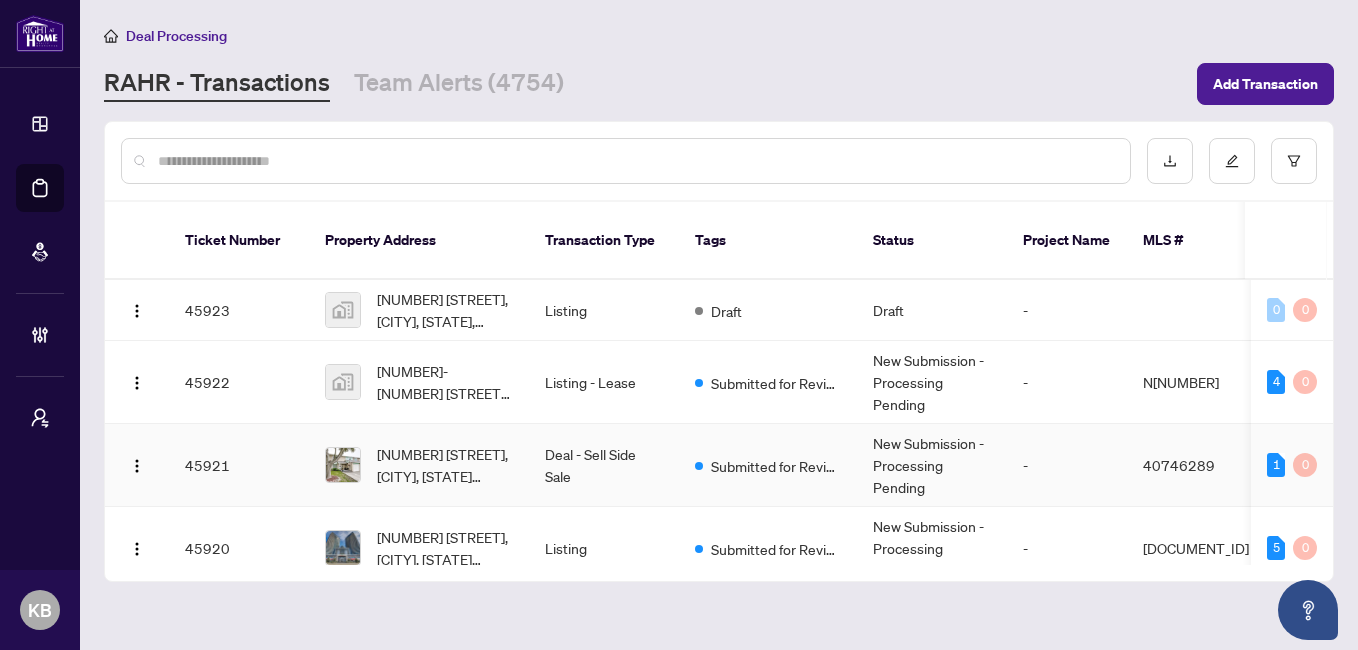 click on "Deal - Sell Side Sale" at bounding box center (604, 465) 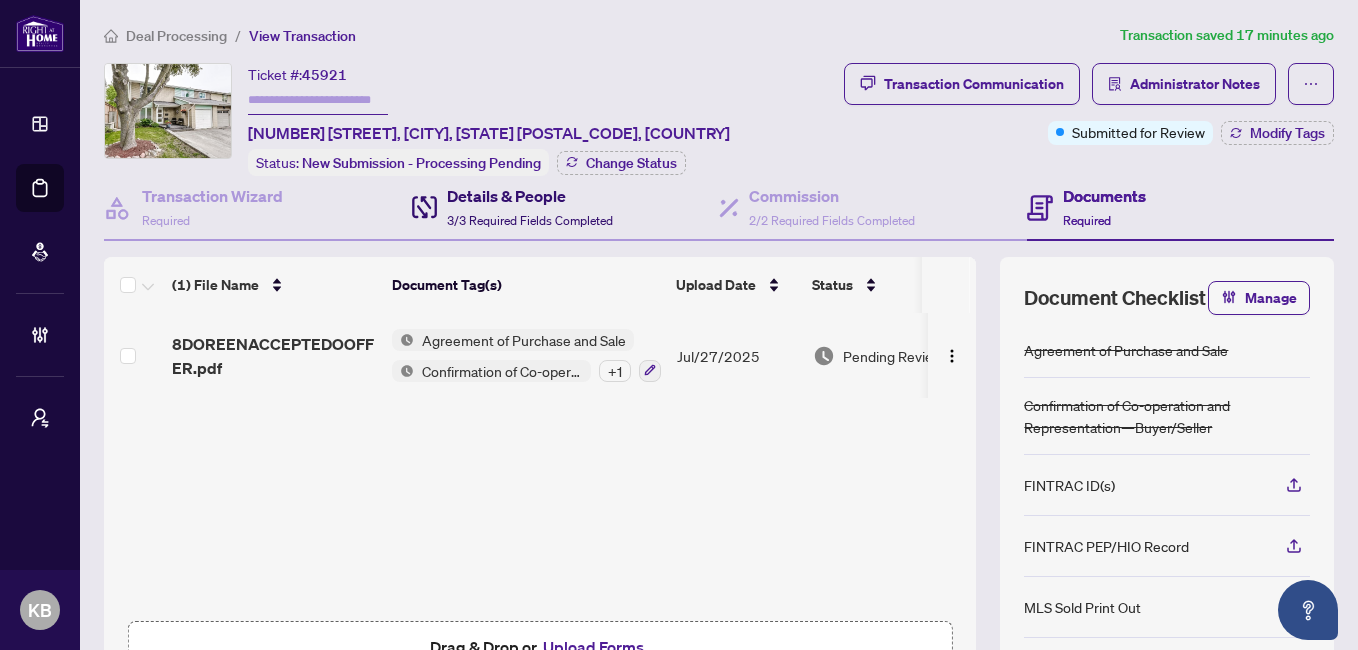 click on "3/3 Required Fields Completed" at bounding box center (530, 220) 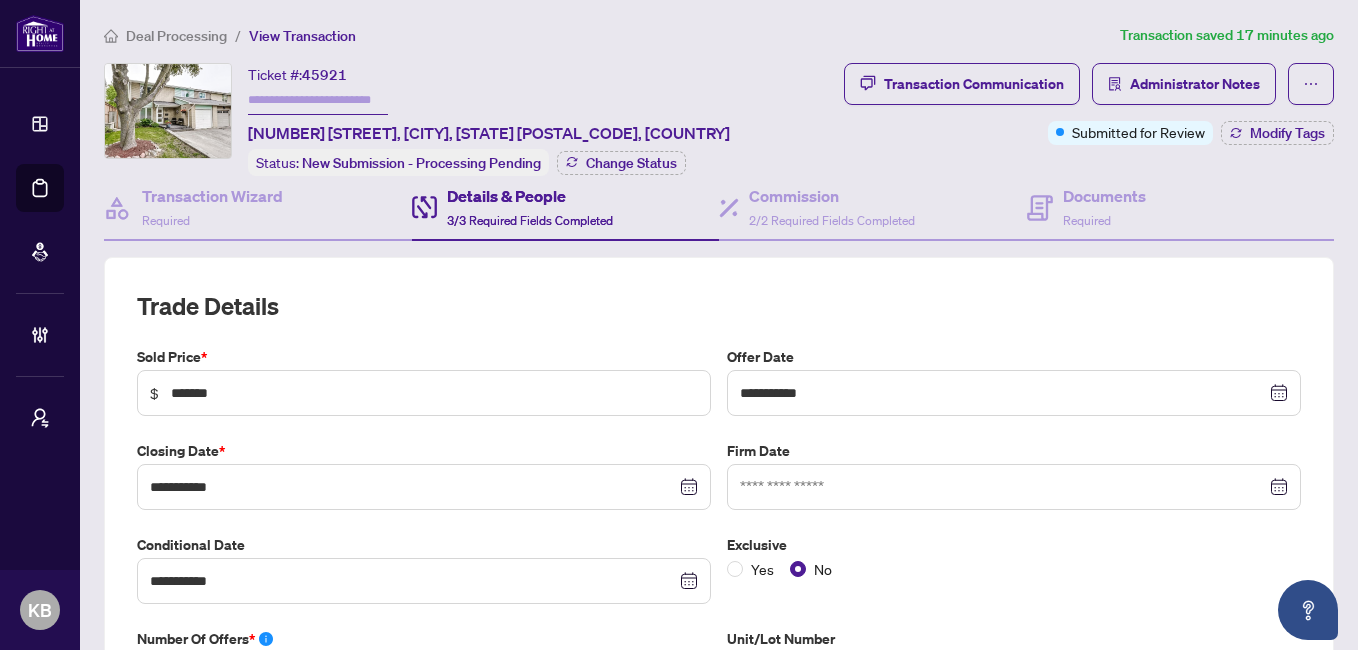 type on "**********" 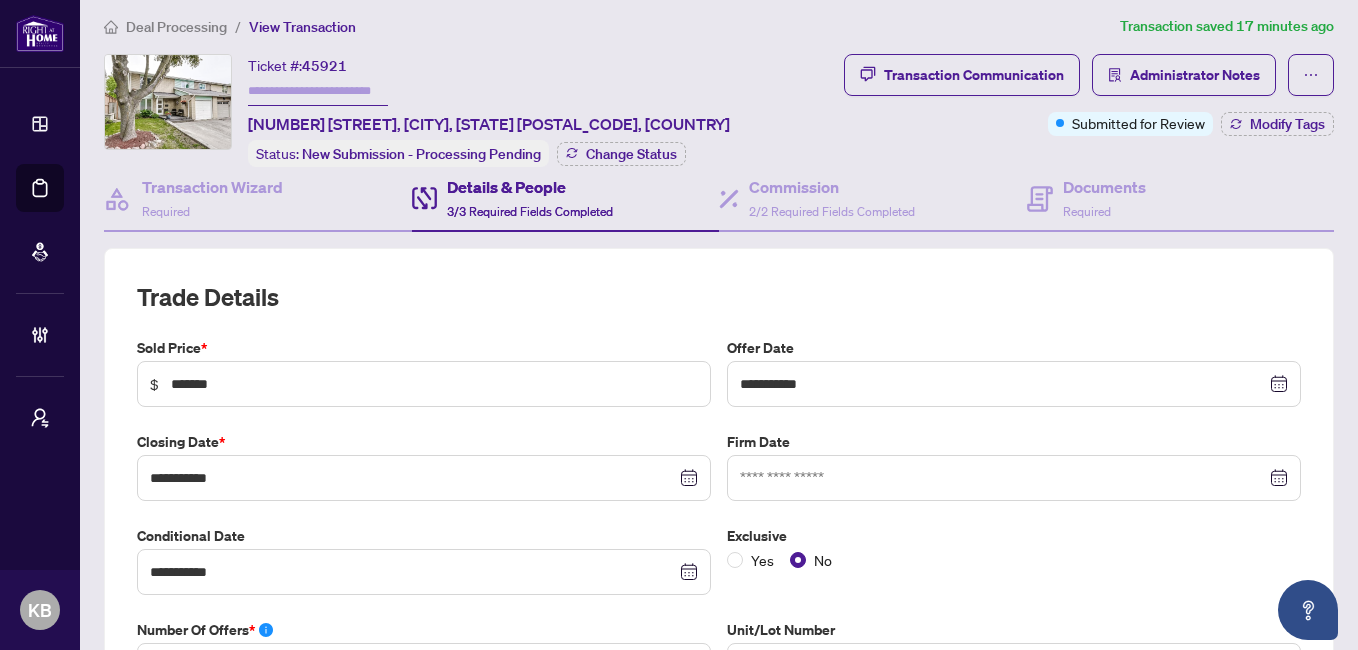 scroll, scrollTop: 0, scrollLeft: 0, axis: both 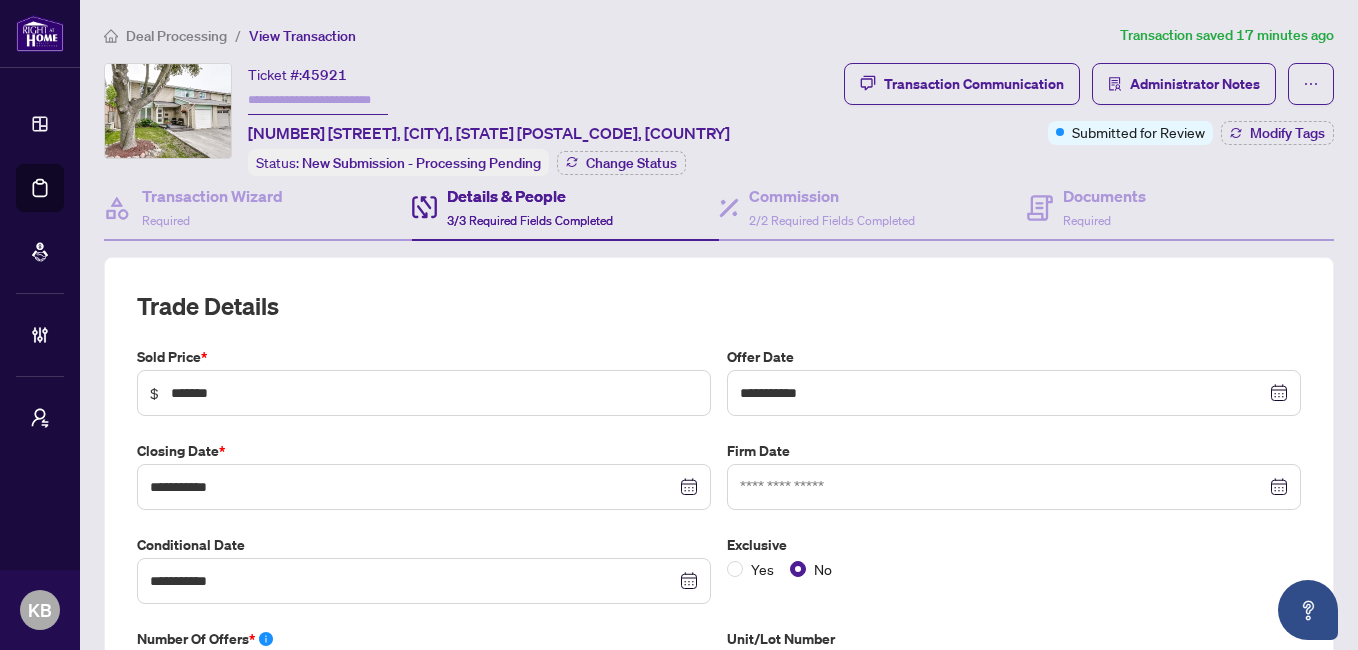 click on "Trade Details" at bounding box center (719, 306) 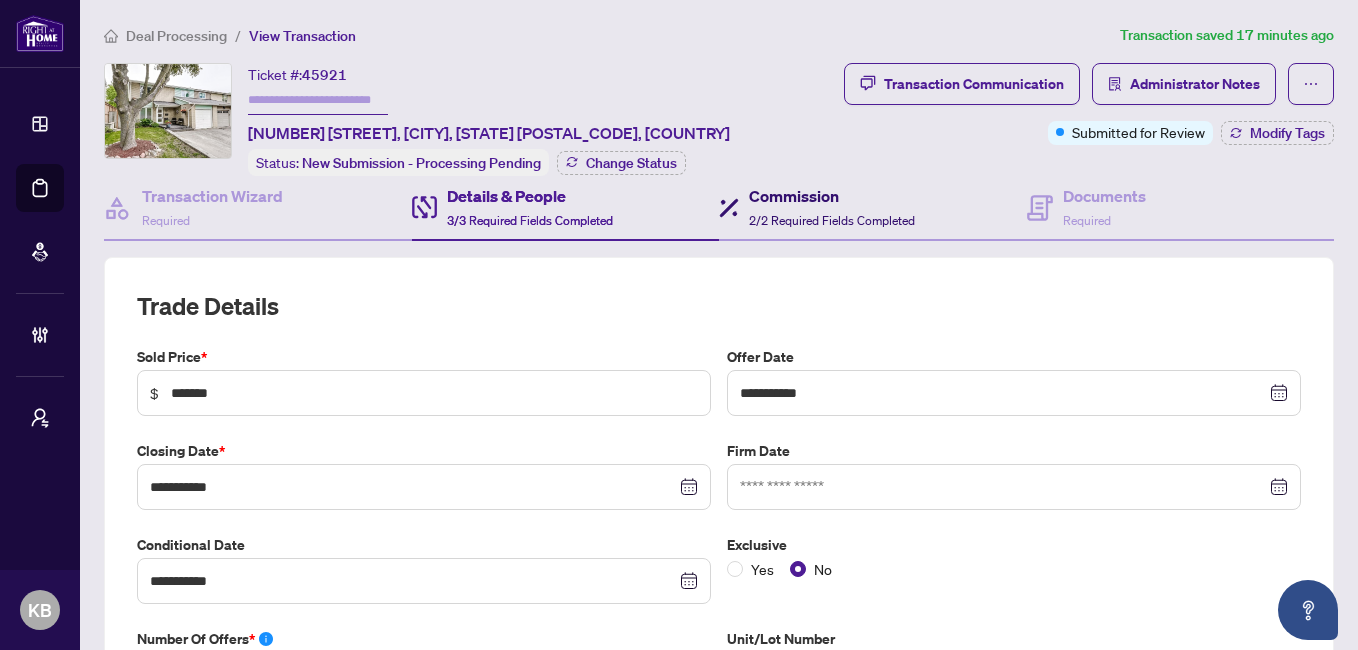 click on "Commission 2/2 Required Fields Completed" at bounding box center [832, 207] 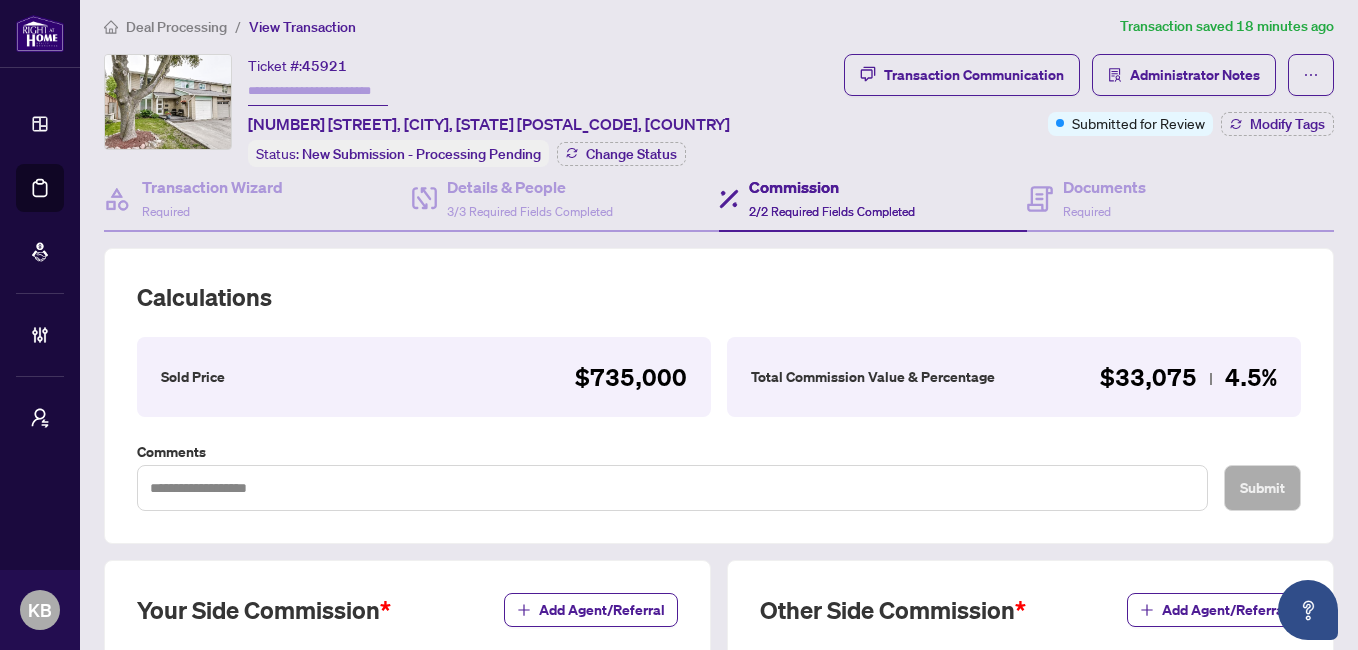 scroll, scrollTop: 0, scrollLeft: 0, axis: both 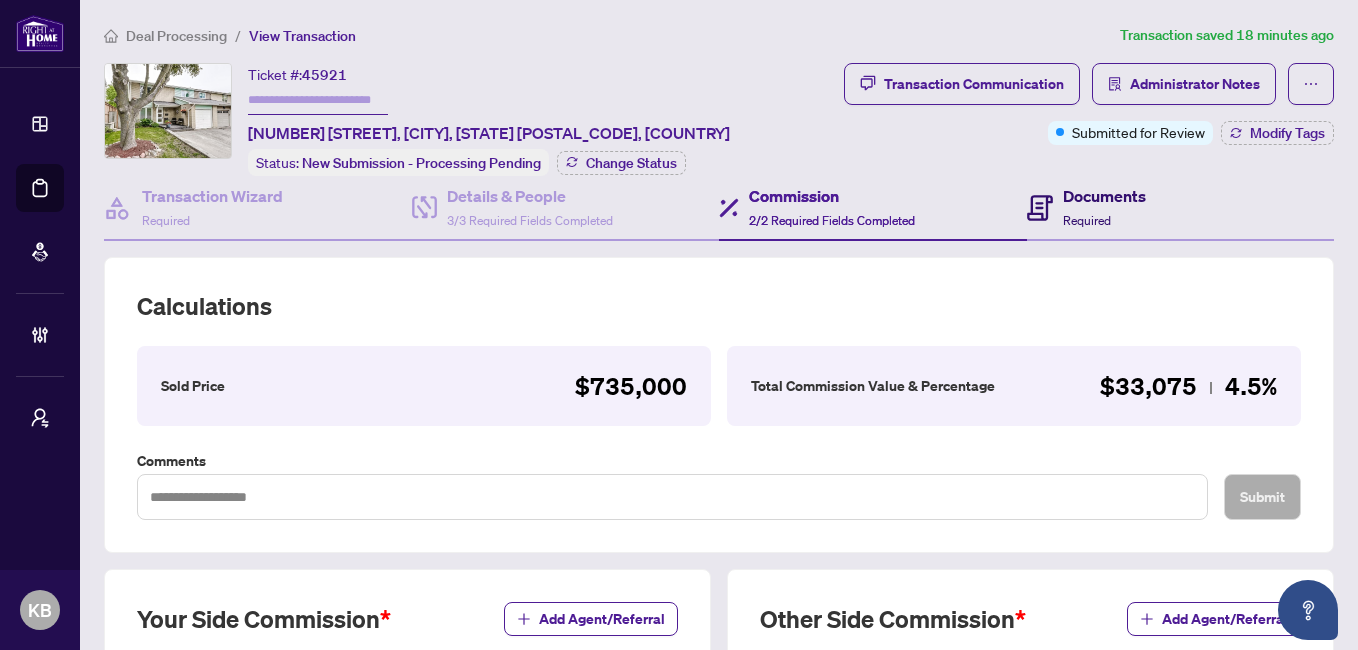 click on "Documents" at bounding box center (1104, 196) 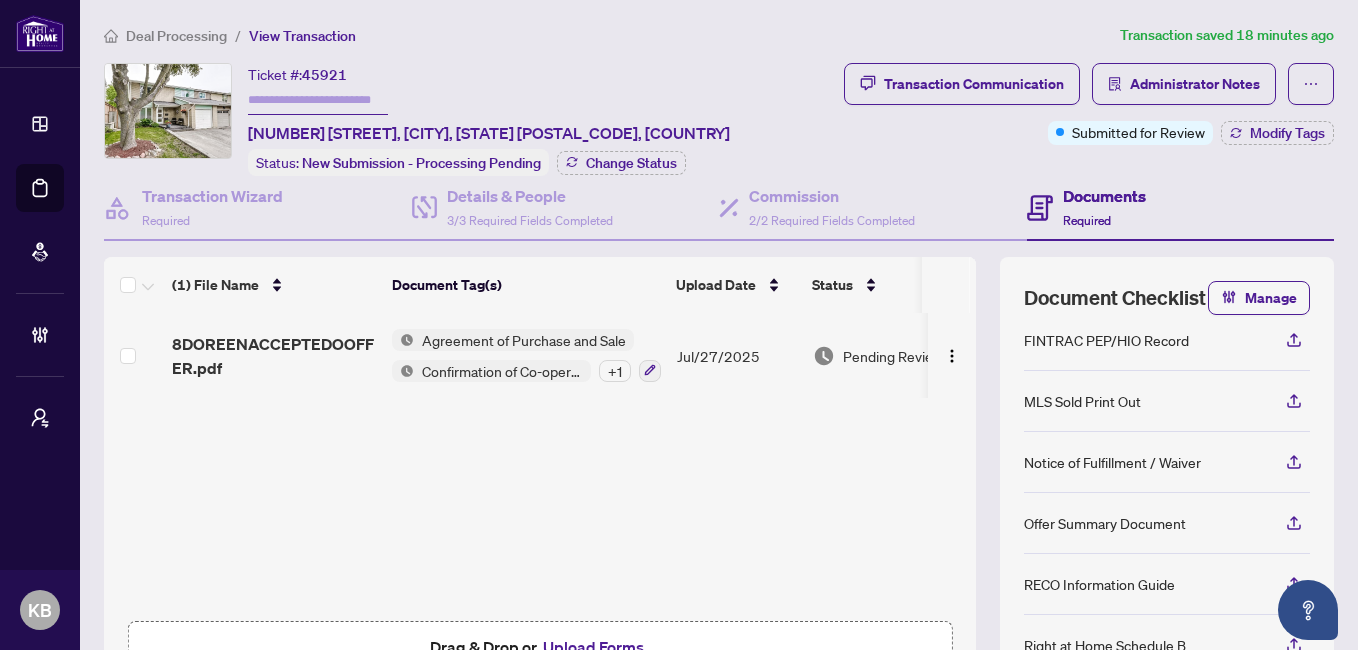 scroll, scrollTop: 0, scrollLeft: 0, axis: both 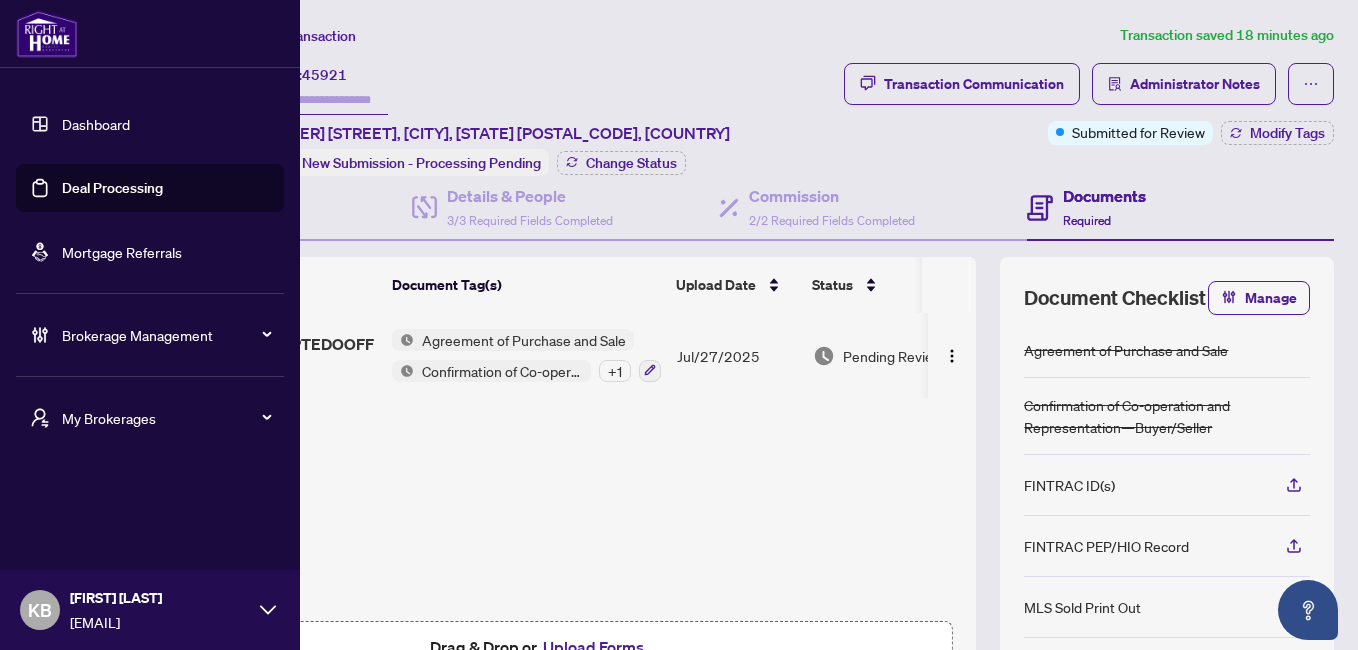click on "Deal Processing" at bounding box center (112, 188) 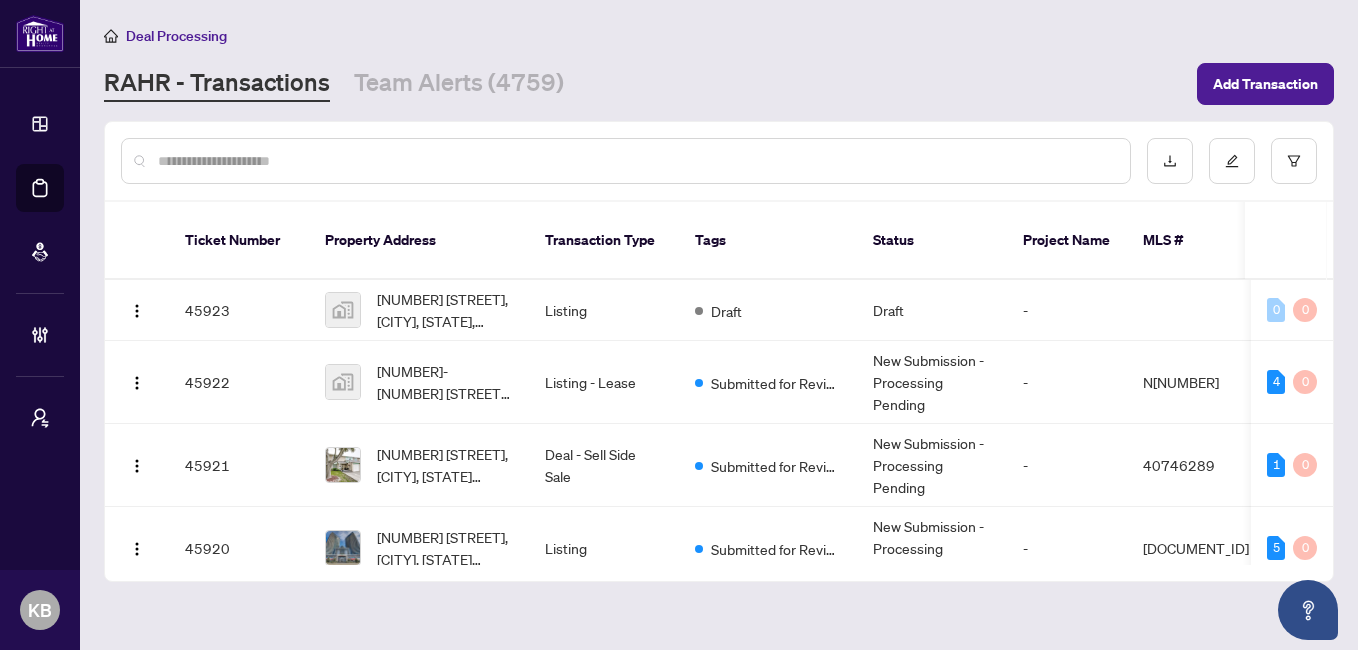 click on "RAHR - Transactions Team Alerts   (4759) Add Transaction" at bounding box center [719, 84] 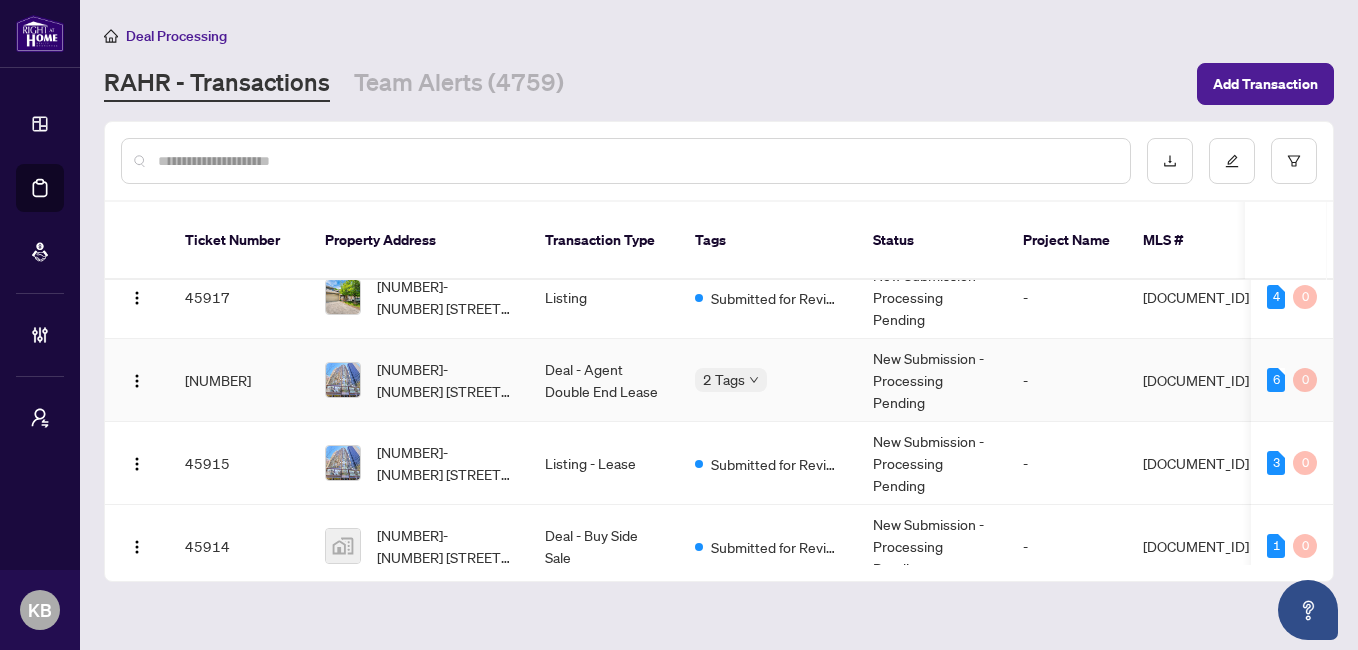 scroll, scrollTop: 487, scrollLeft: 0, axis: vertical 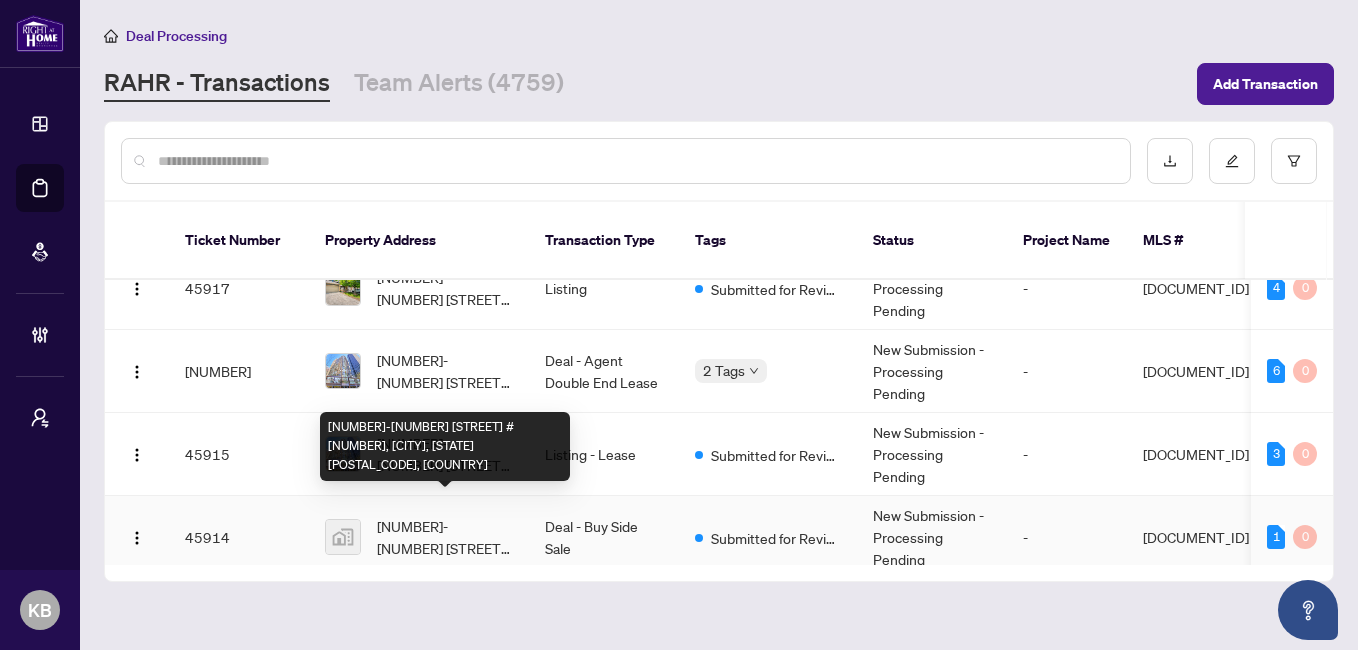 click on "[NUMBER]-[NUMBER] [STREET] #[NUMBER], [CITY], [STATE] [POSTAL_CODE], [COUNTRY]" at bounding box center (445, 537) 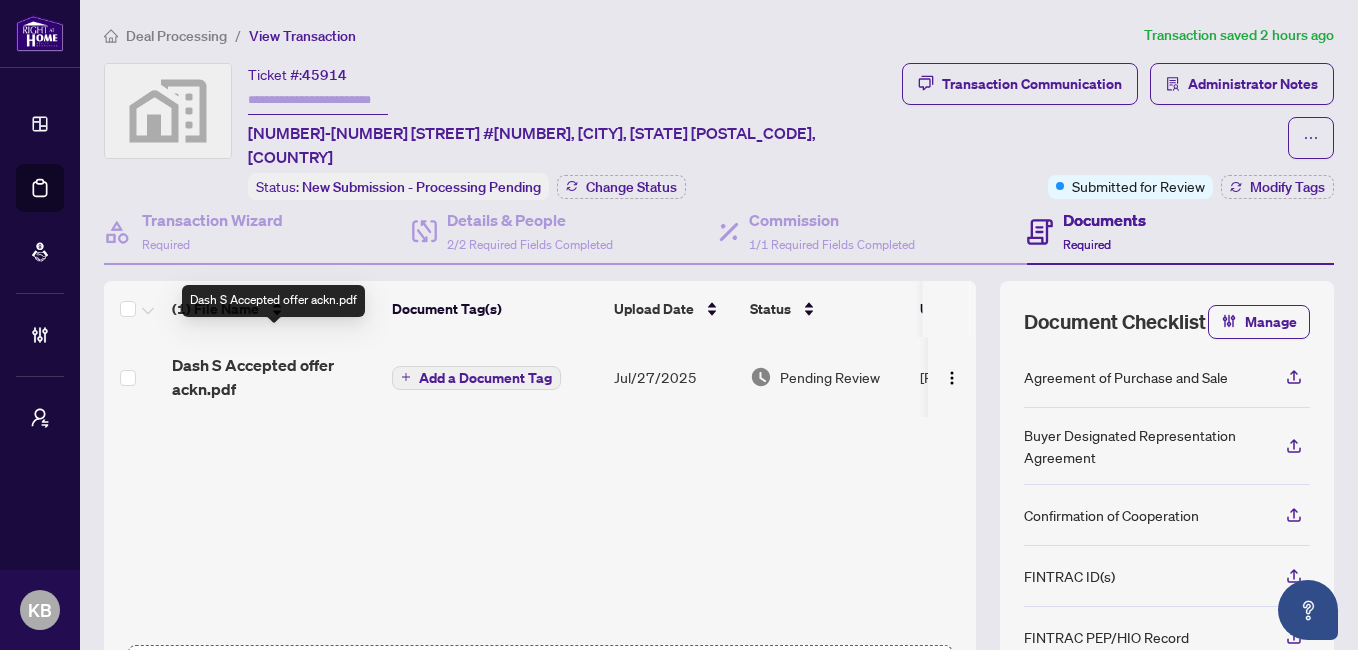 click on "Dash S Accepted offer ackn.pdf" at bounding box center [274, 377] 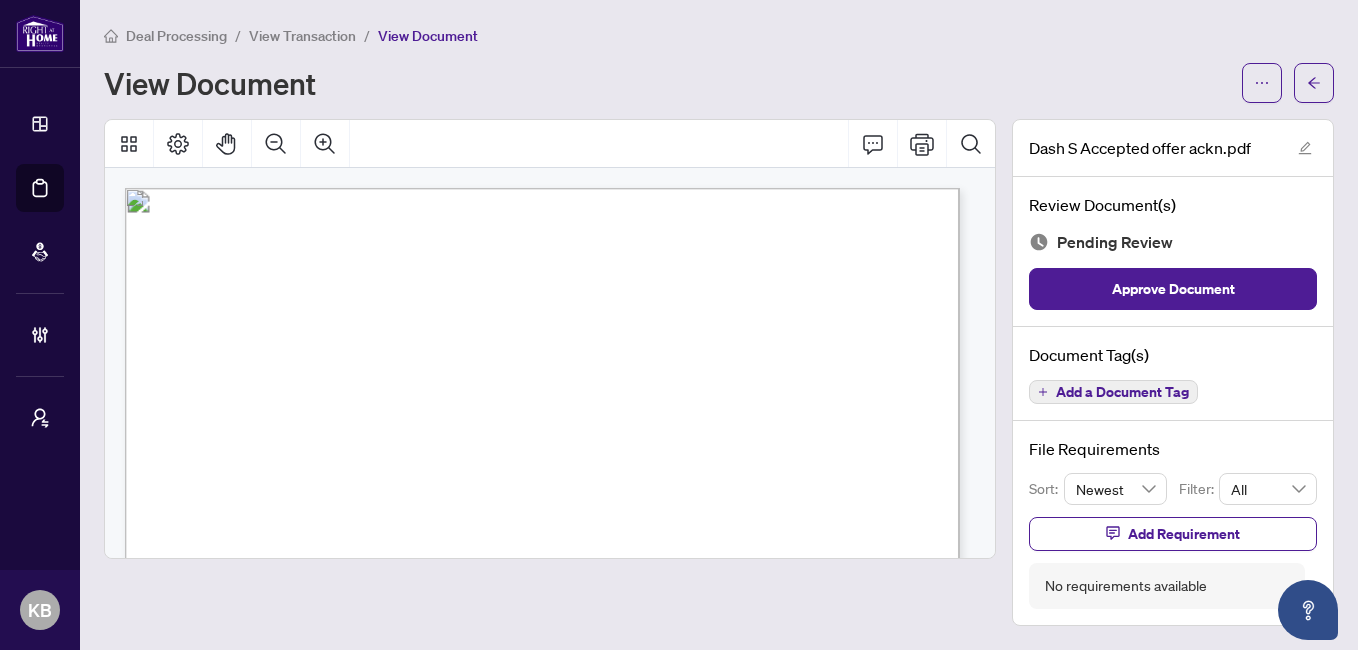 click on "(Full" at bounding box center (440, 411) 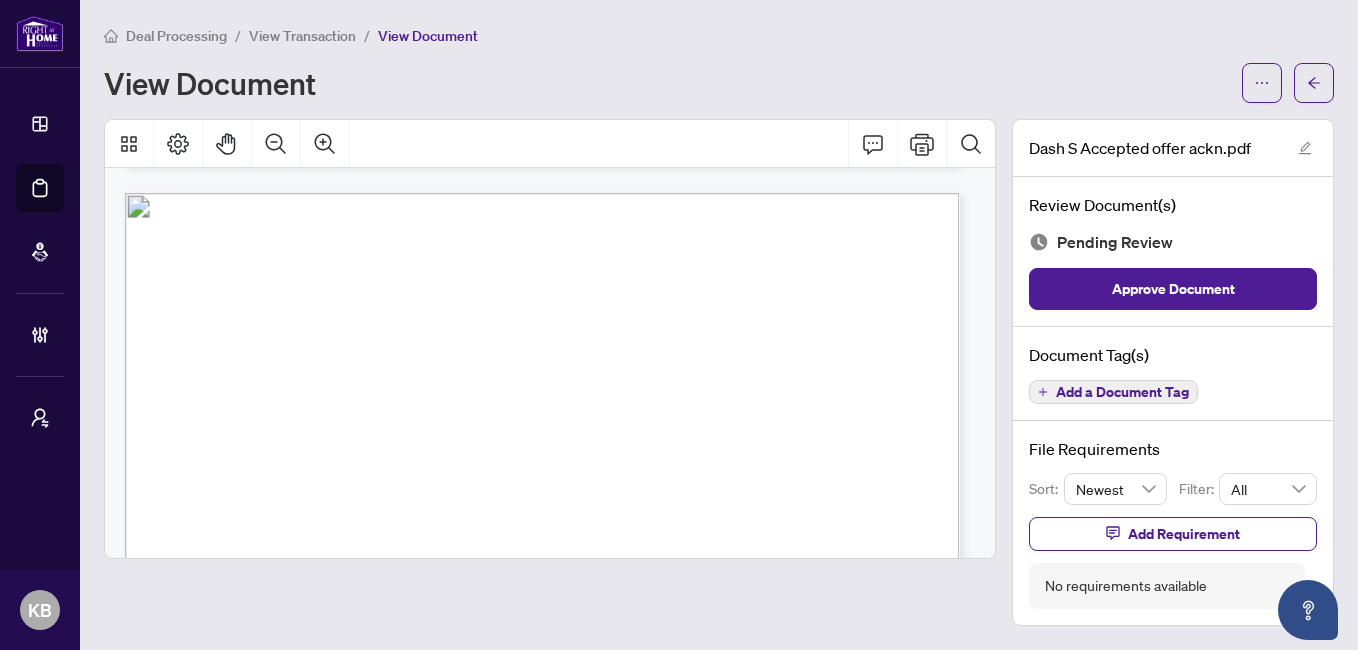 scroll, scrollTop: 0, scrollLeft: 0, axis: both 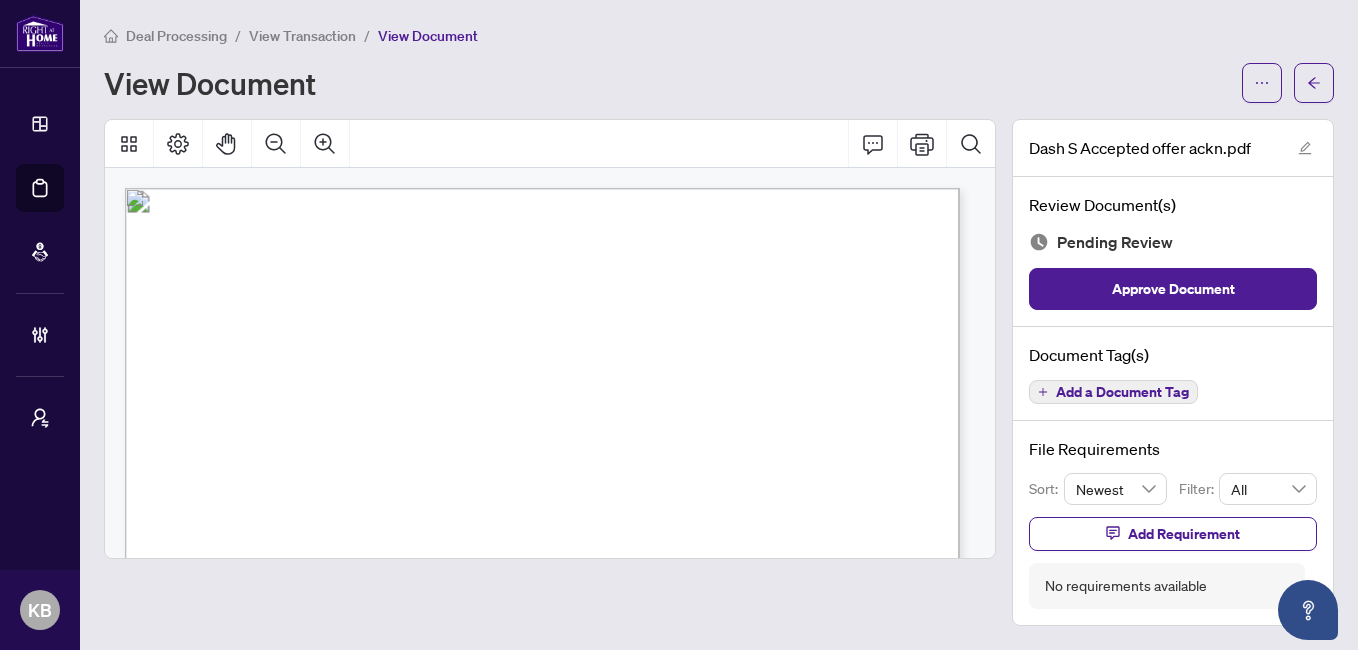 click on "Sale" at bounding box center [709, 237] 